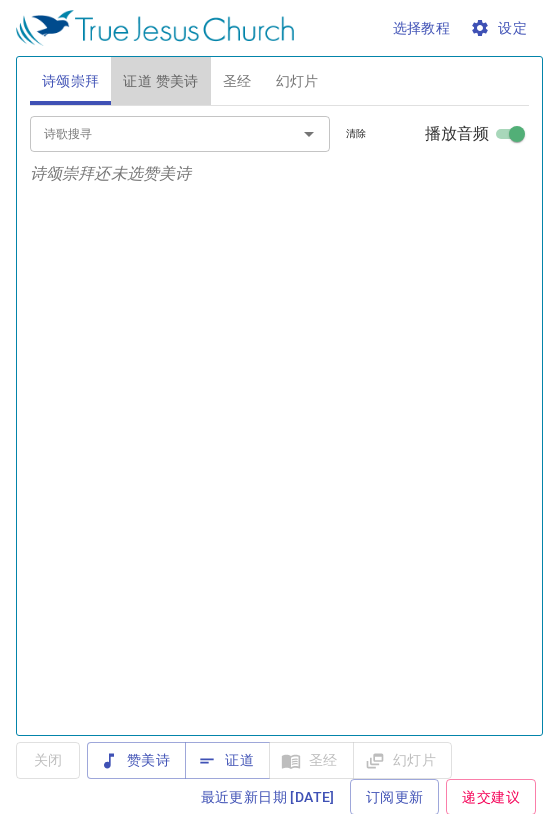 click on "证道 赞美诗" at bounding box center [160, 81] 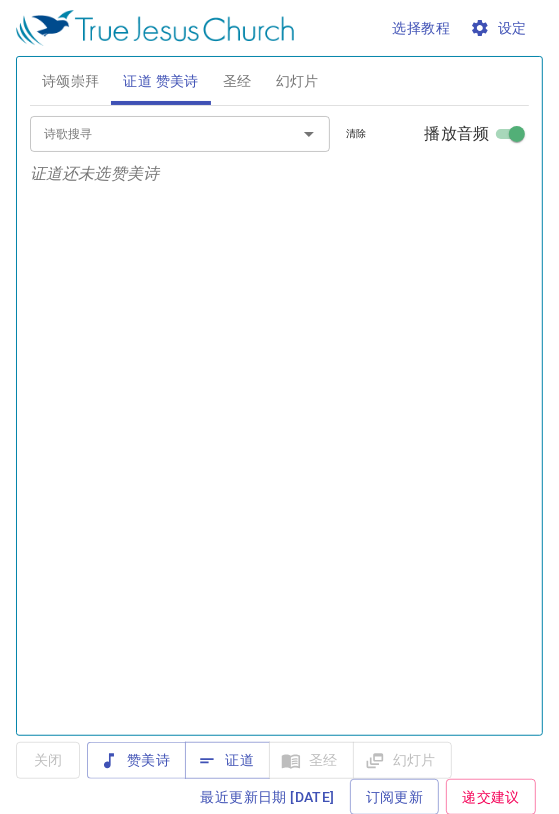 click on "证道" at bounding box center (227, 760) 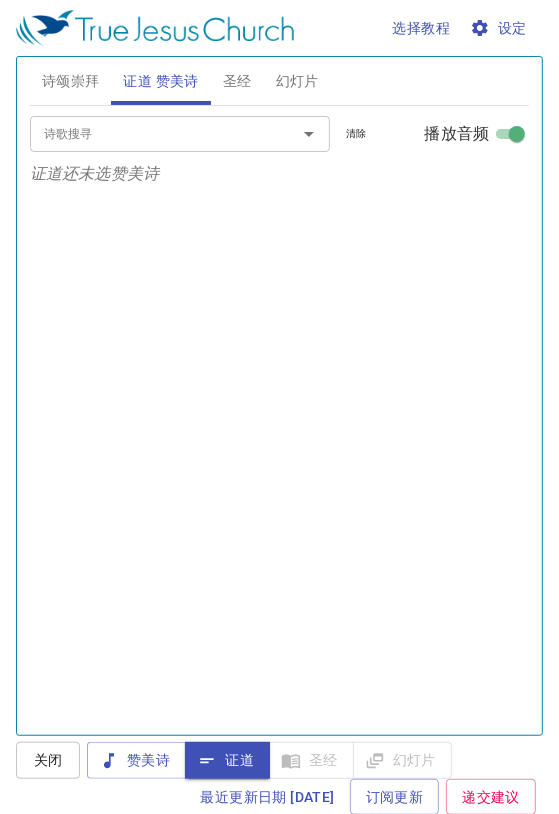 scroll, scrollTop: 0, scrollLeft: 0, axis: both 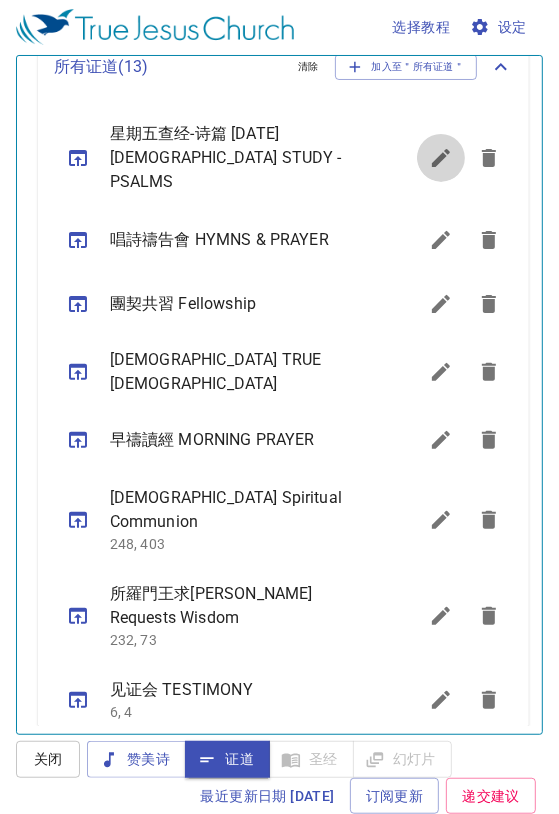 click 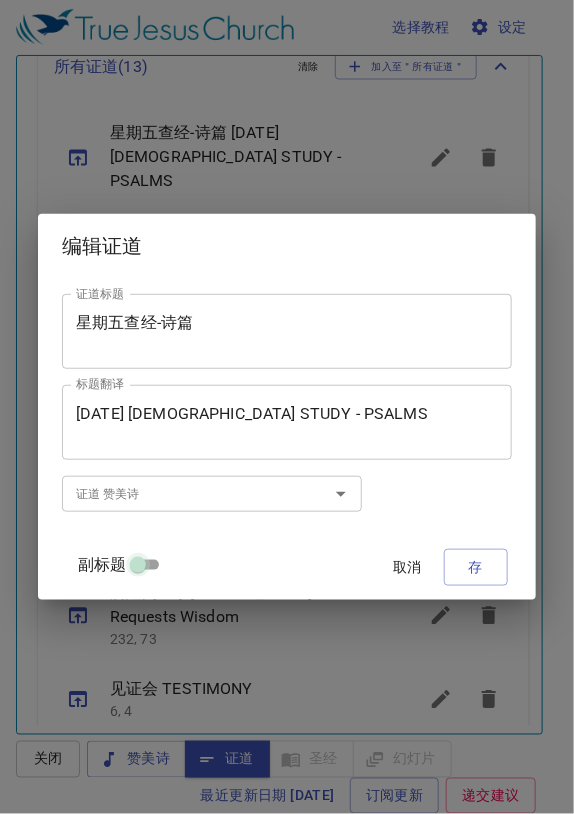click on "副标题" at bounding box center (138, 569) 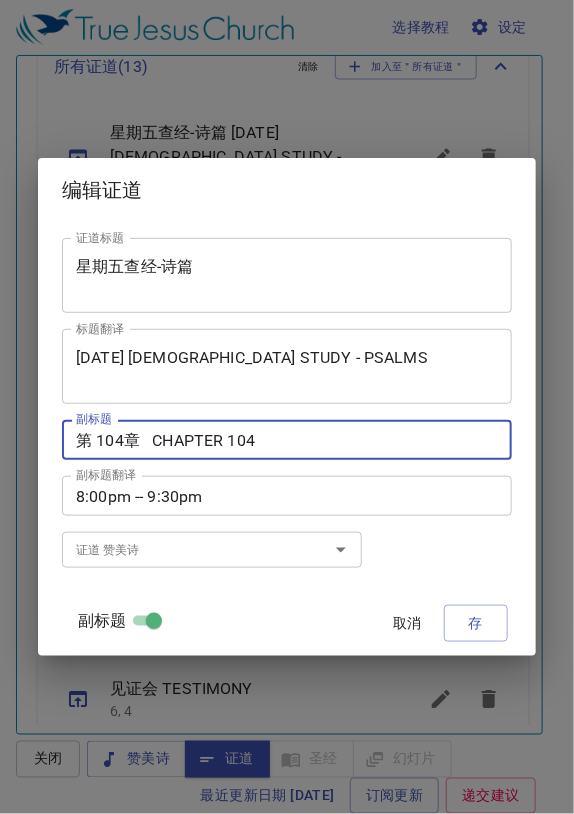 click on "第 104章   CHAPTER 104" at bounding box center (287, 440) 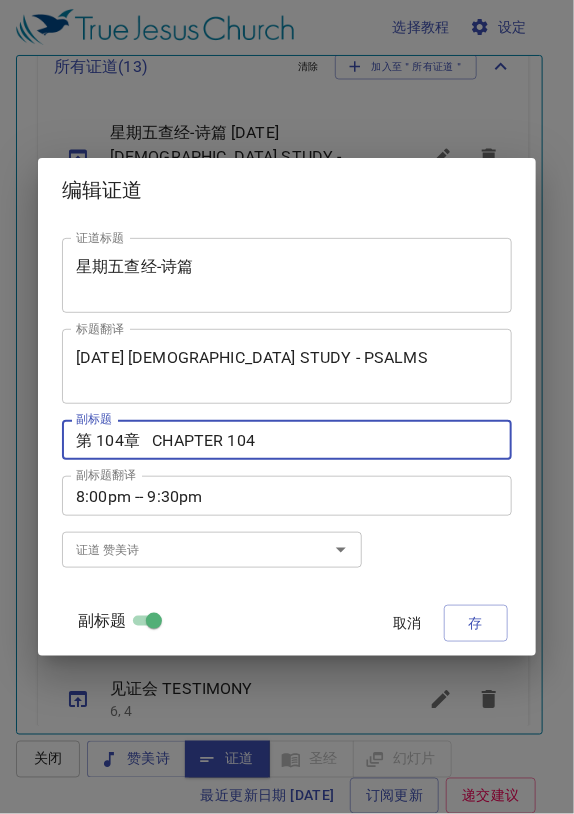 click on "第 104章   CHAPTER 104" at bounding box center (287, 440) 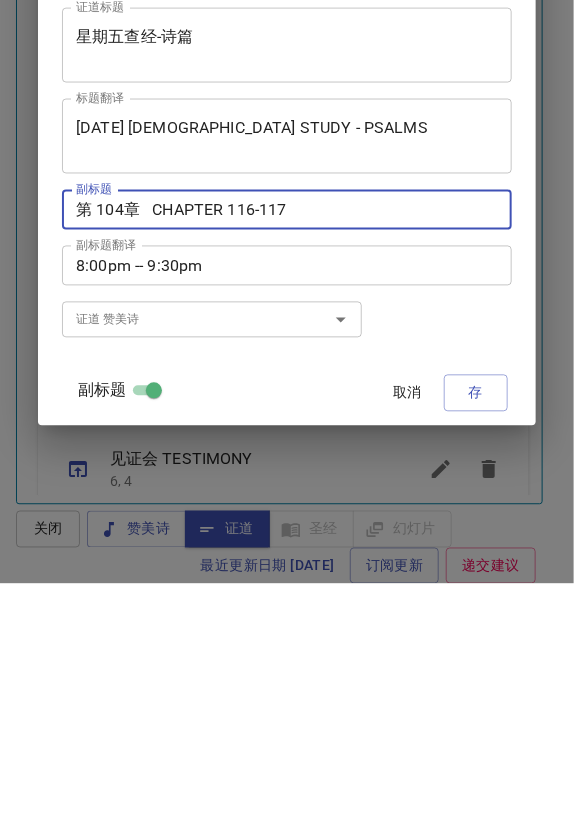 click on "第 104章   CHAPTER 116-117" at bounding box center [287, 440] 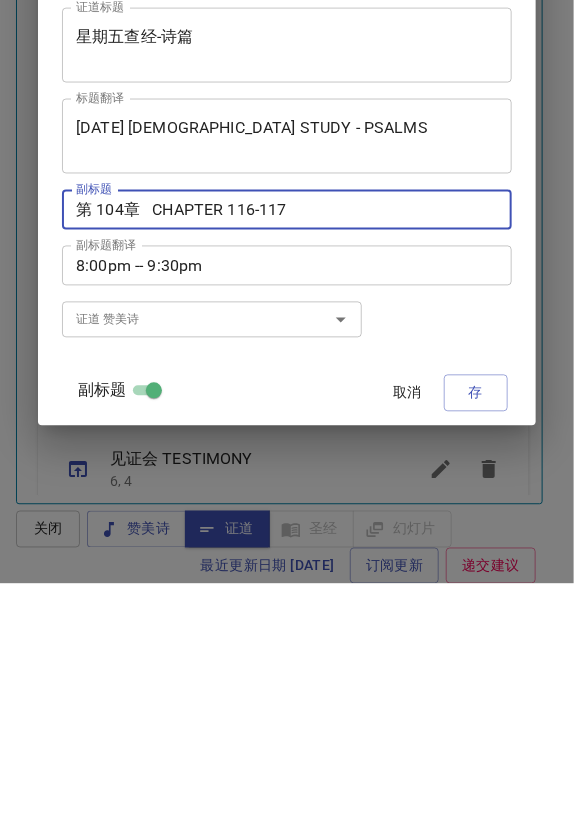 click on "第 104章   CHAPTER 116-117" at bounding box center (287, 440) 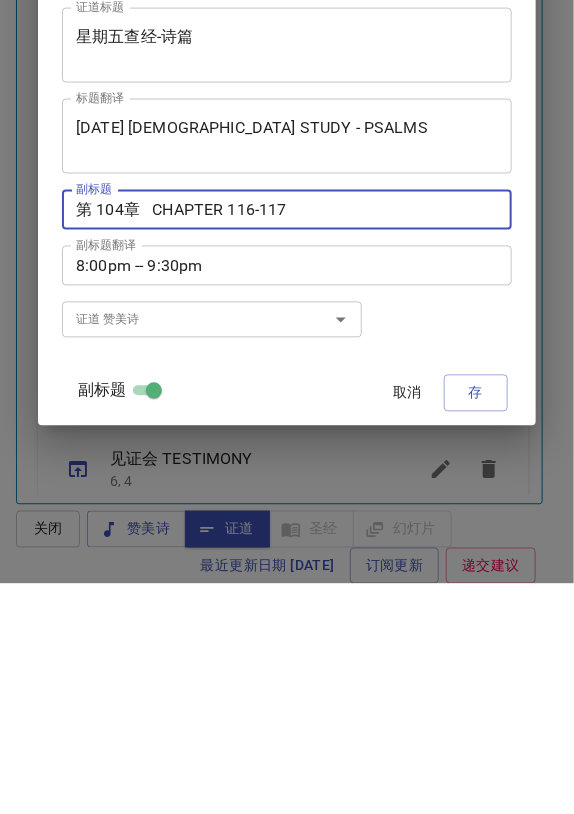 click on "第 104章   CHAPTER 116-117" at bounding box center [287, 440] 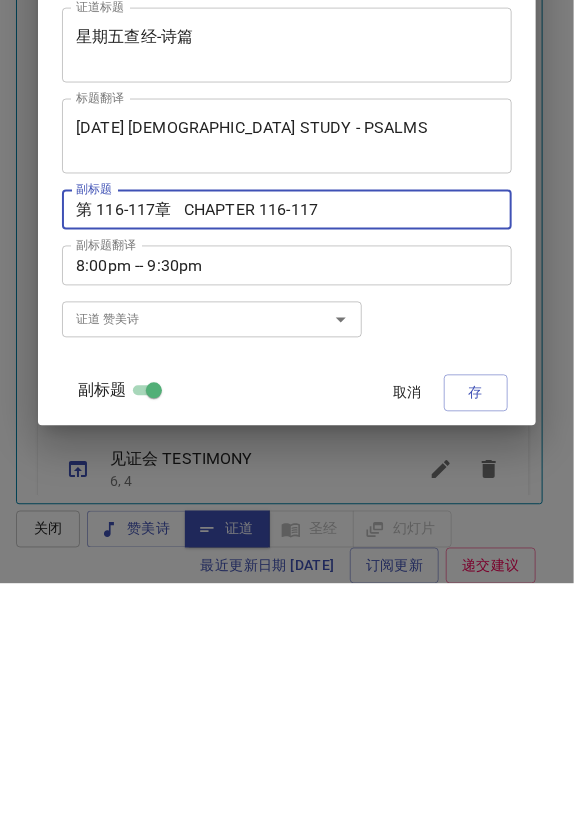 type on "第 116-117章   CHAPTER 116-117" 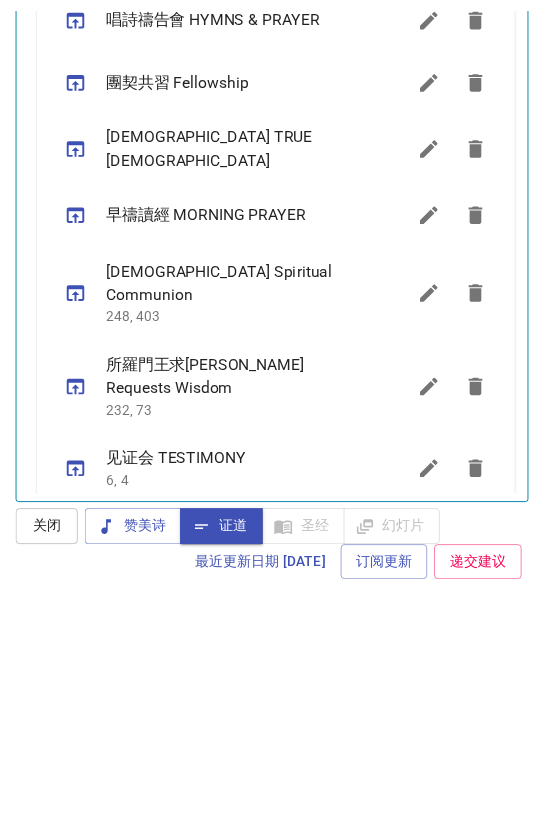 scroll, scrollTop: 0, scrollLeft: 0, axis: both 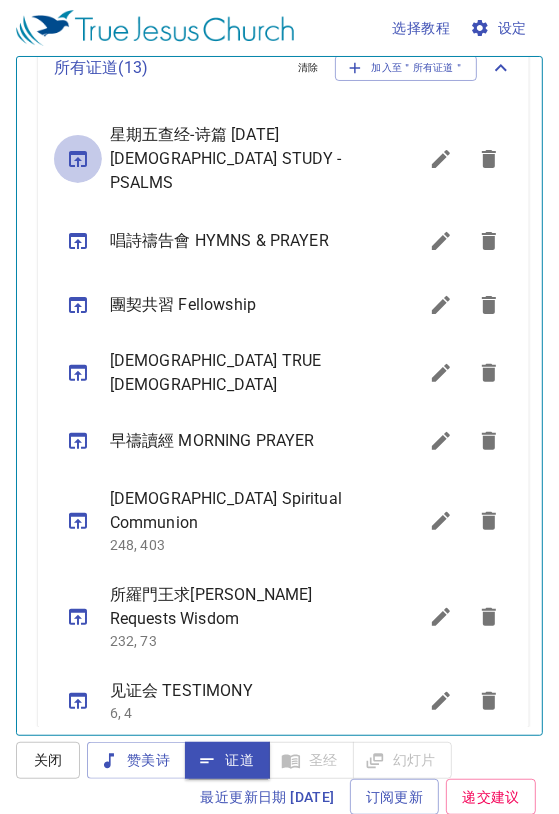 click 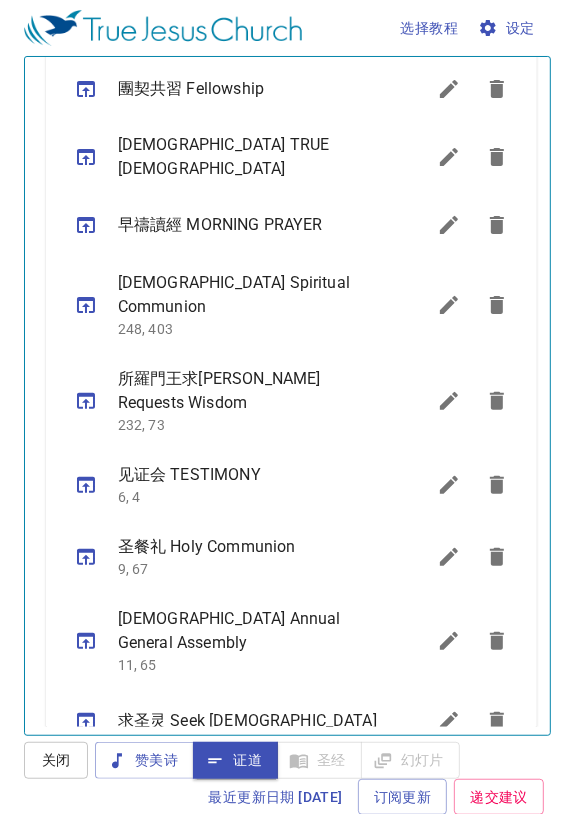 scroll, scrollTop: 920, scrollLeft: 0, axis: vertical 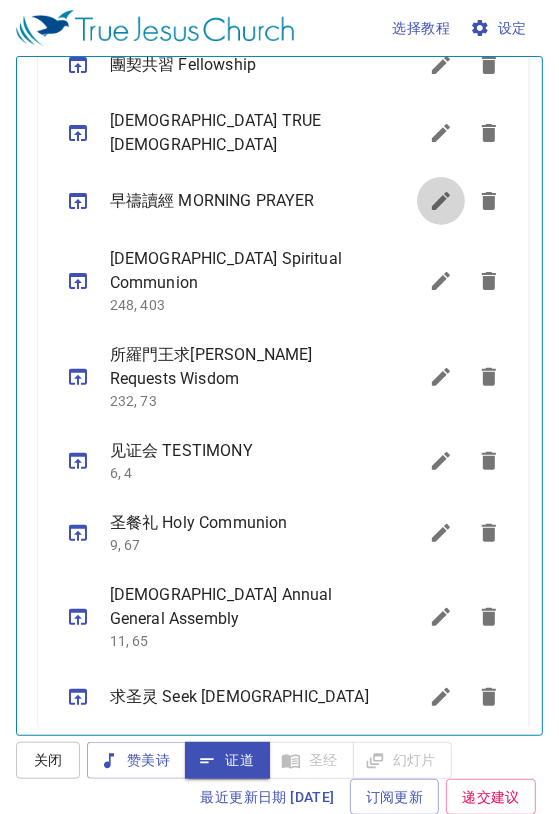 click 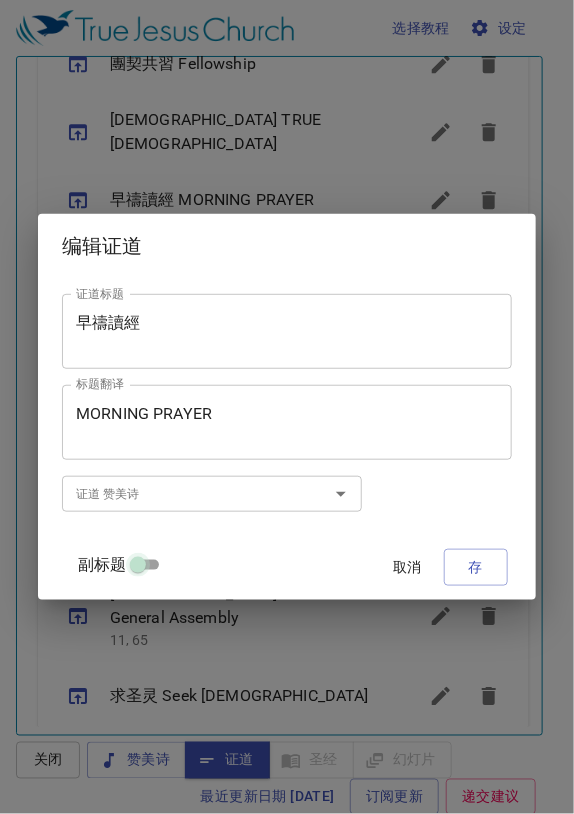 click on "副标题" at bounding box center [138, 569] 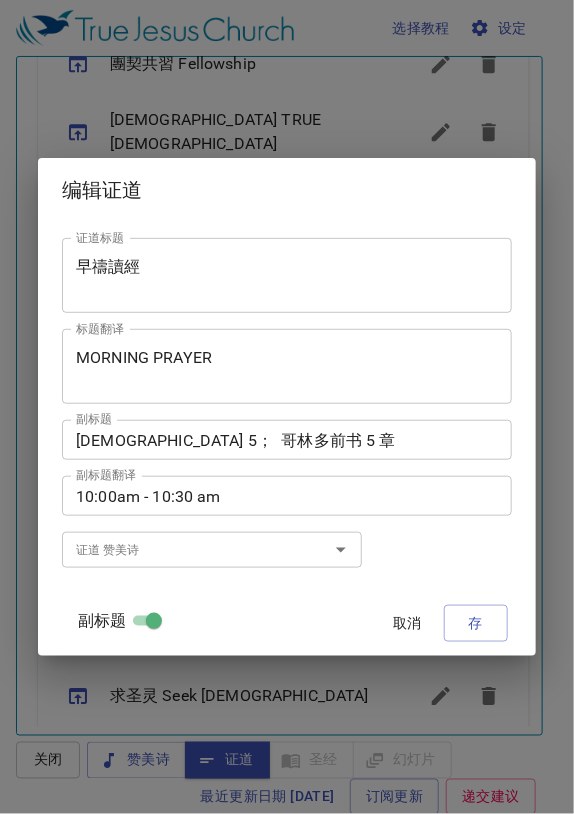 click on "[DEMOGRAPHIC_DATA] 5；  哥林多前书 5 章" at bounding box center (287, 440) 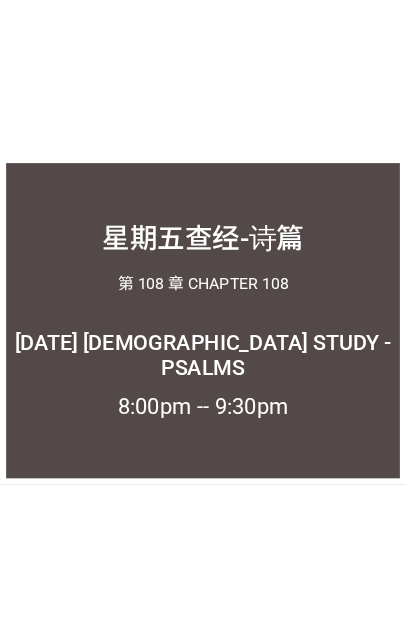 scroll, scrollTop: 0, scrollLeft: 0, axis: both 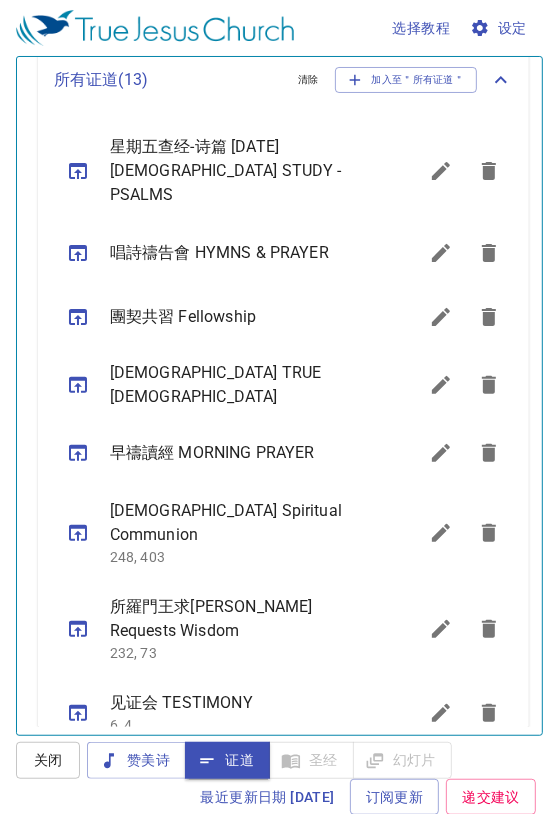 click 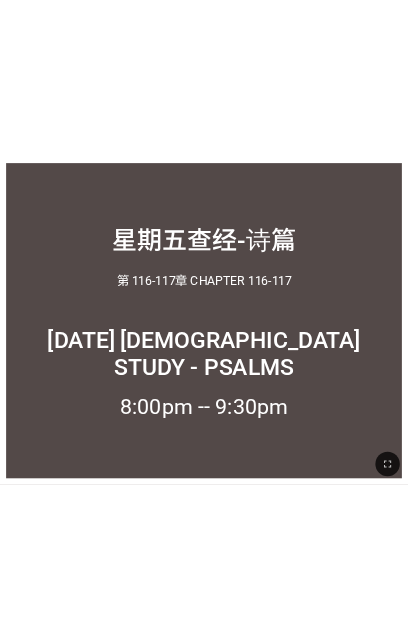 scroll, scrollTop: 0, scrollLeft: 0, axis: both 